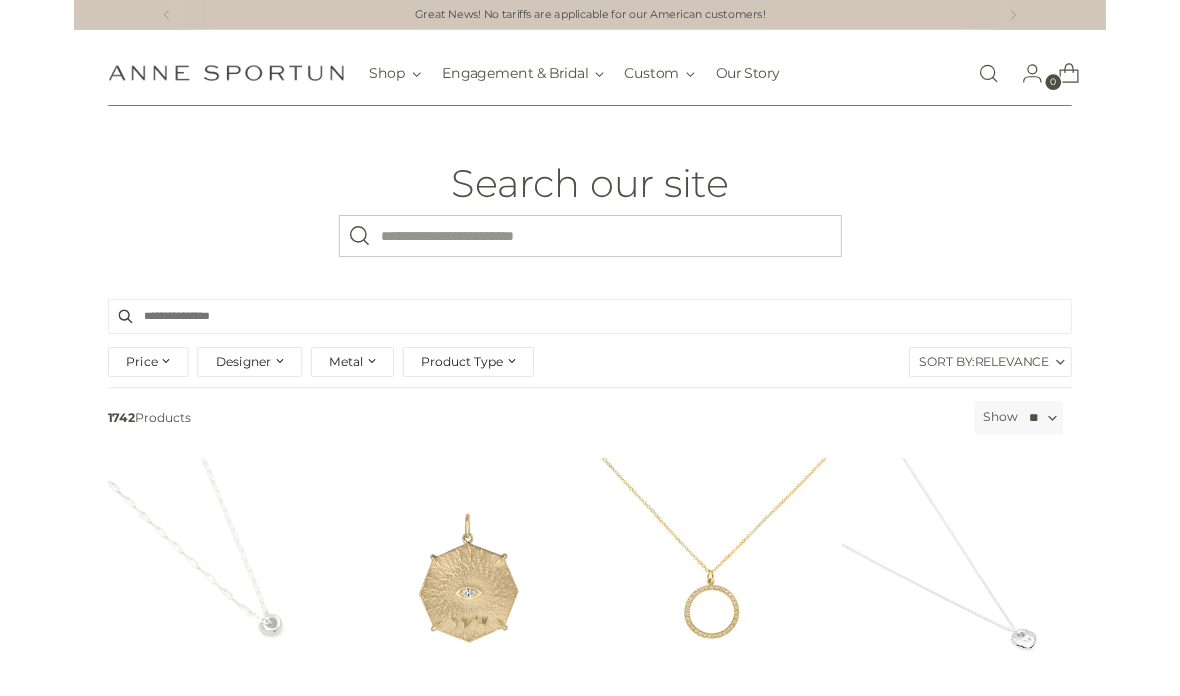 scroll, scrollTop: 0, scrollLeft: 0, axis: both 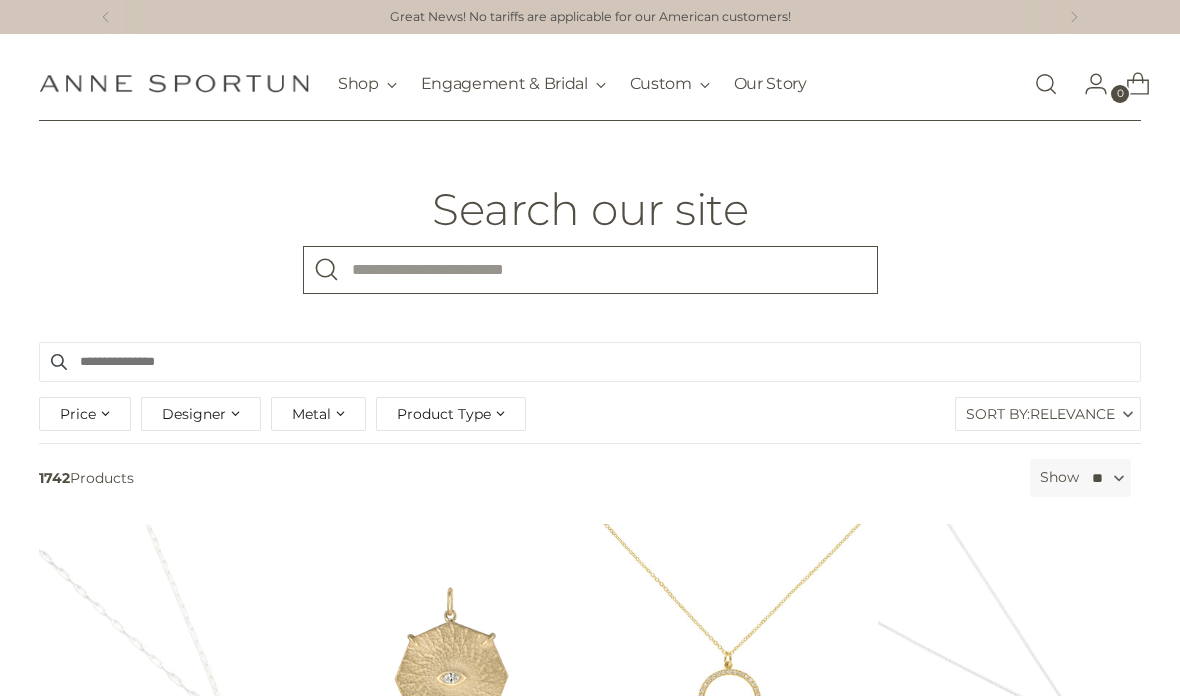 click on "What are you looking for?" at bounding box center (590, 270) 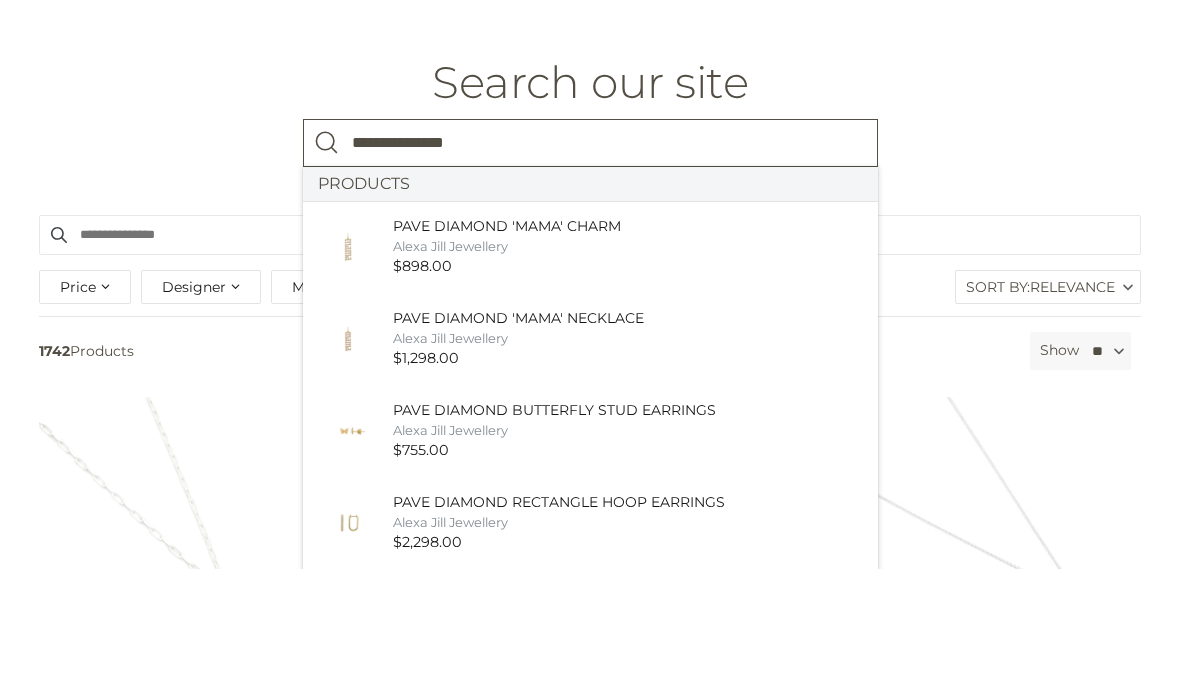 type on "**********" 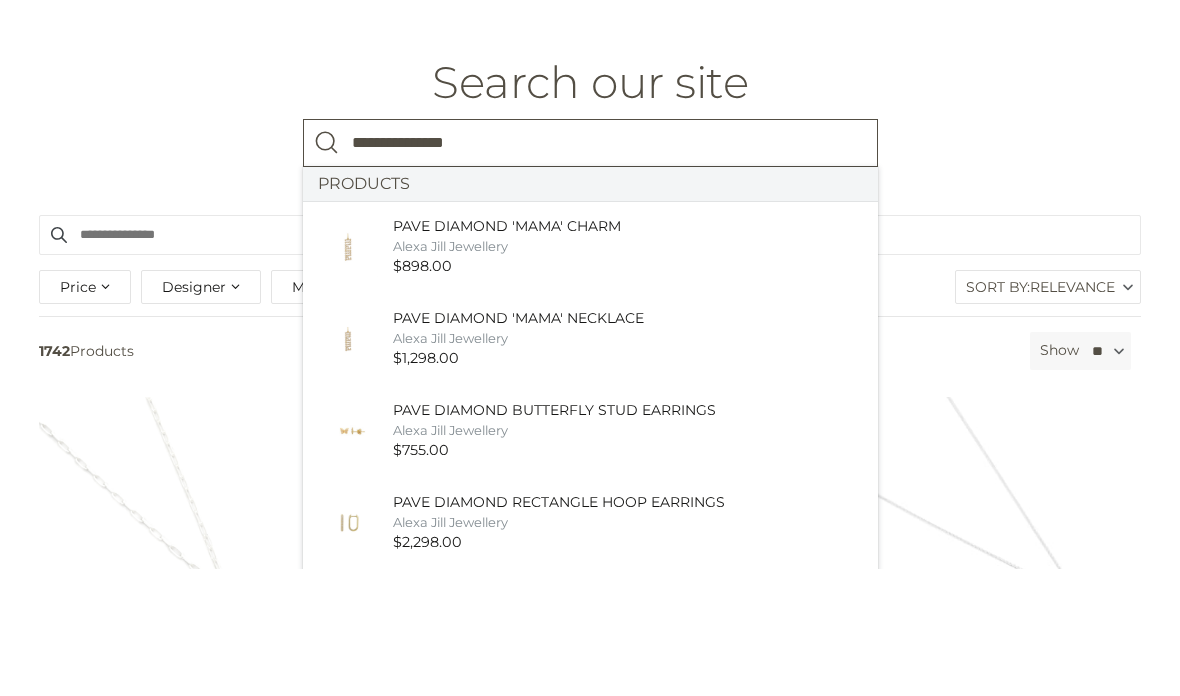 click at bounding box center [327, 270] 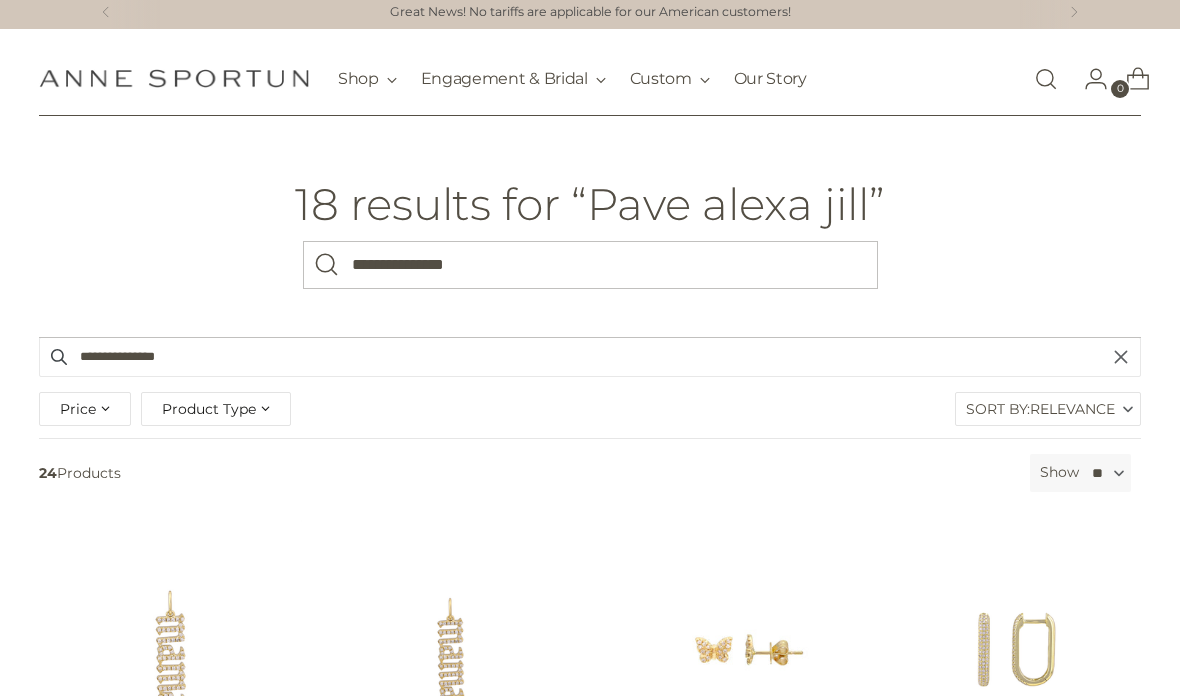 scroll, scrollTop: 0, scrollLeft: 0, axis: both 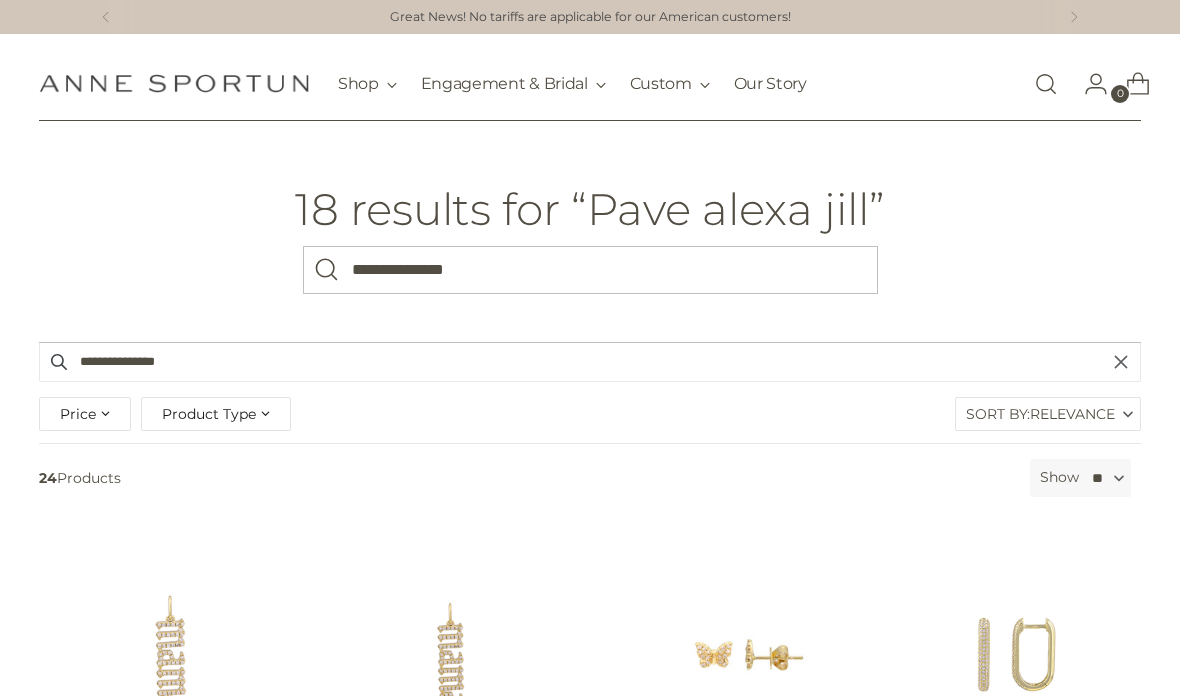 click on "**********" at bounding box center [590, 270] 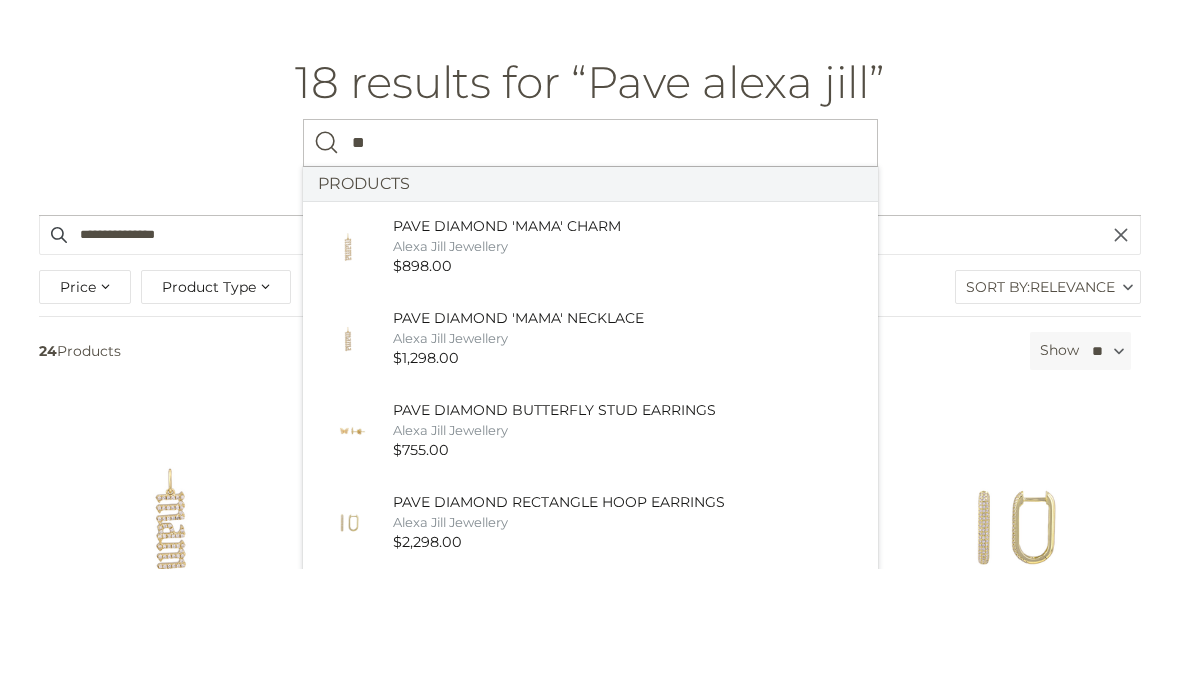 type on "*" 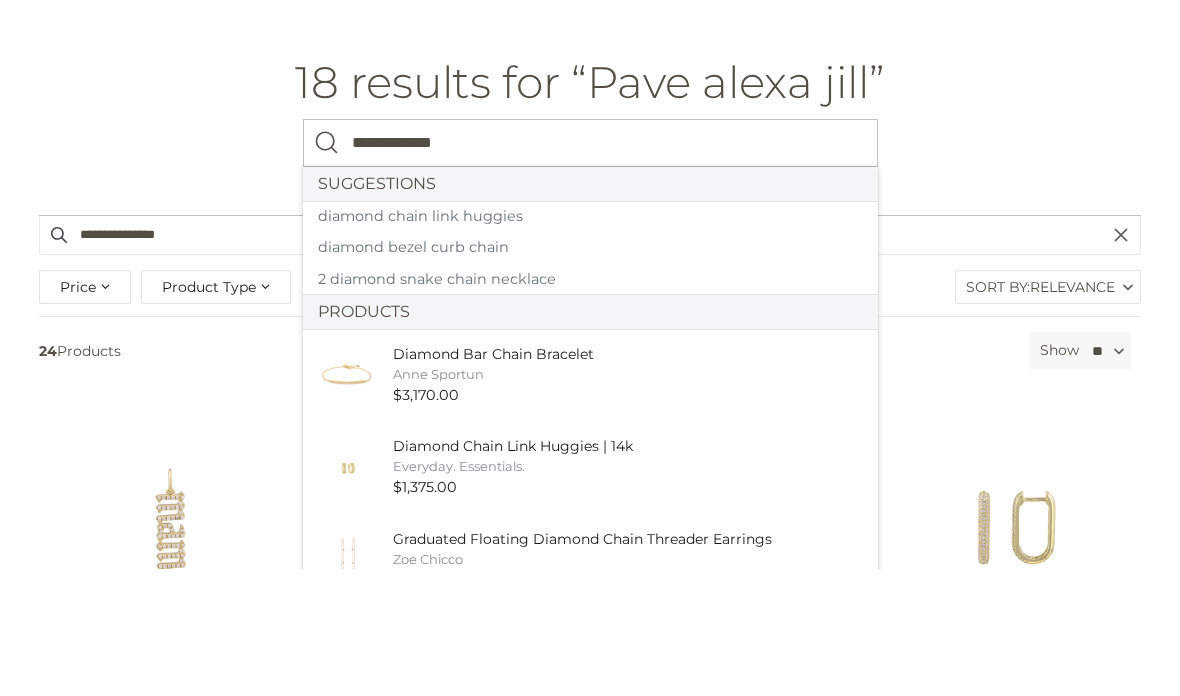 type on "**********" 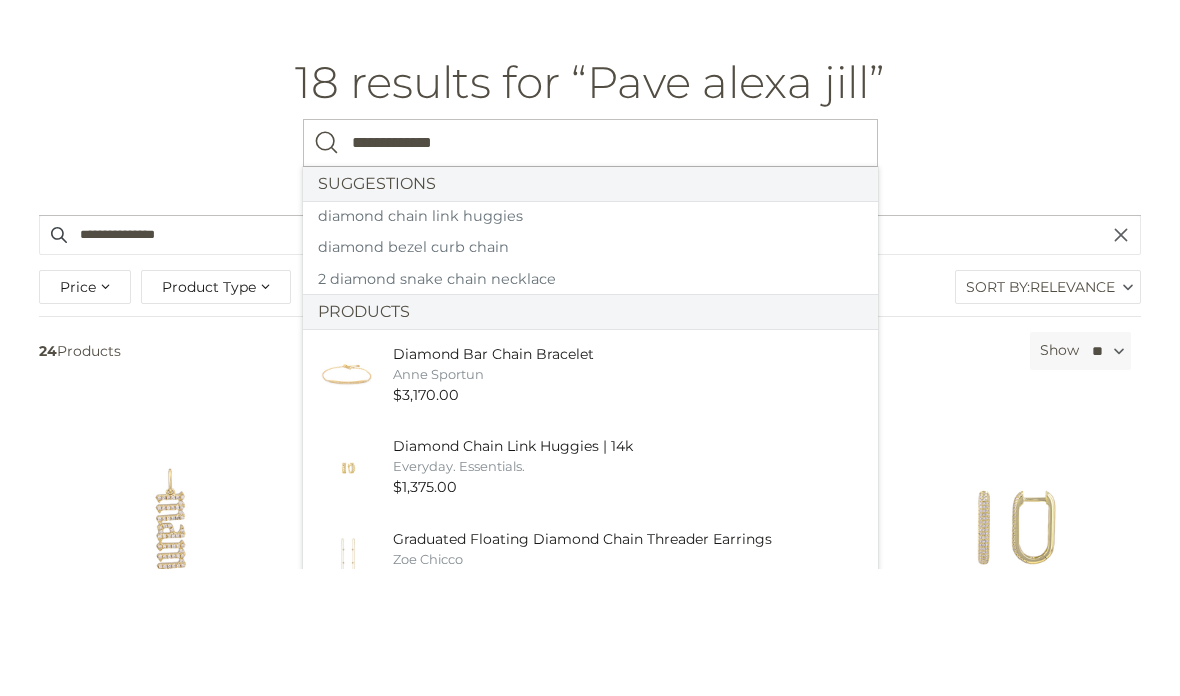 click at bounding box center [327, 270] 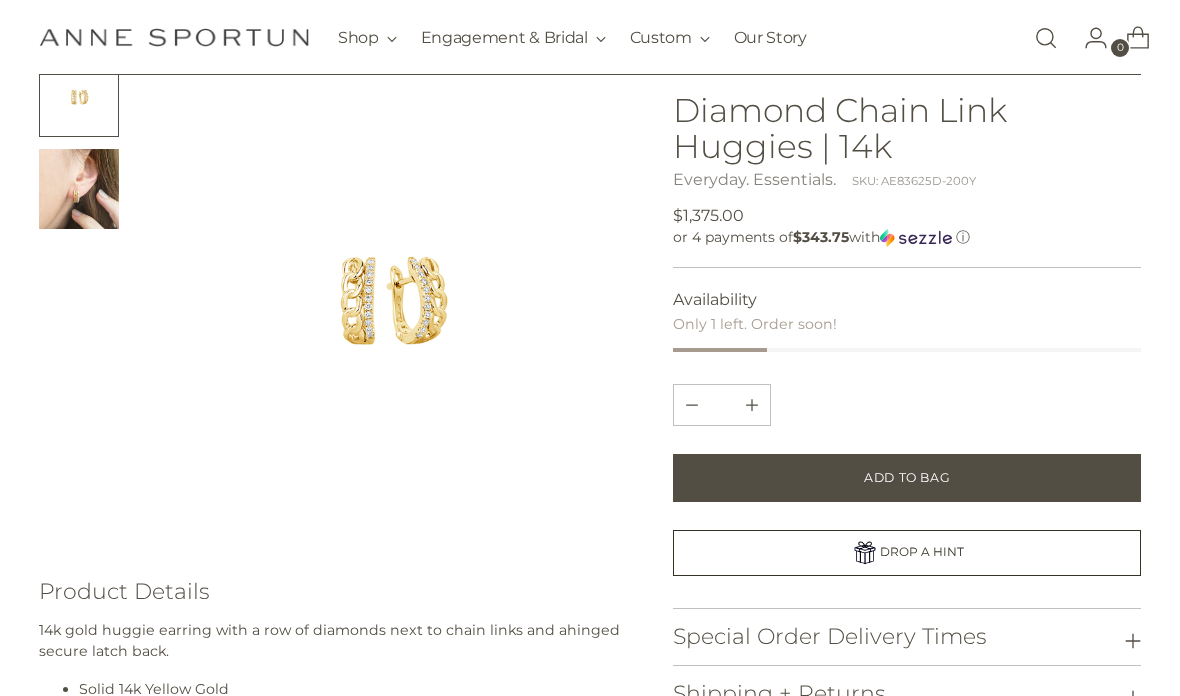scroll, scrollTop: 0, scrollLeft: 0, axis: both 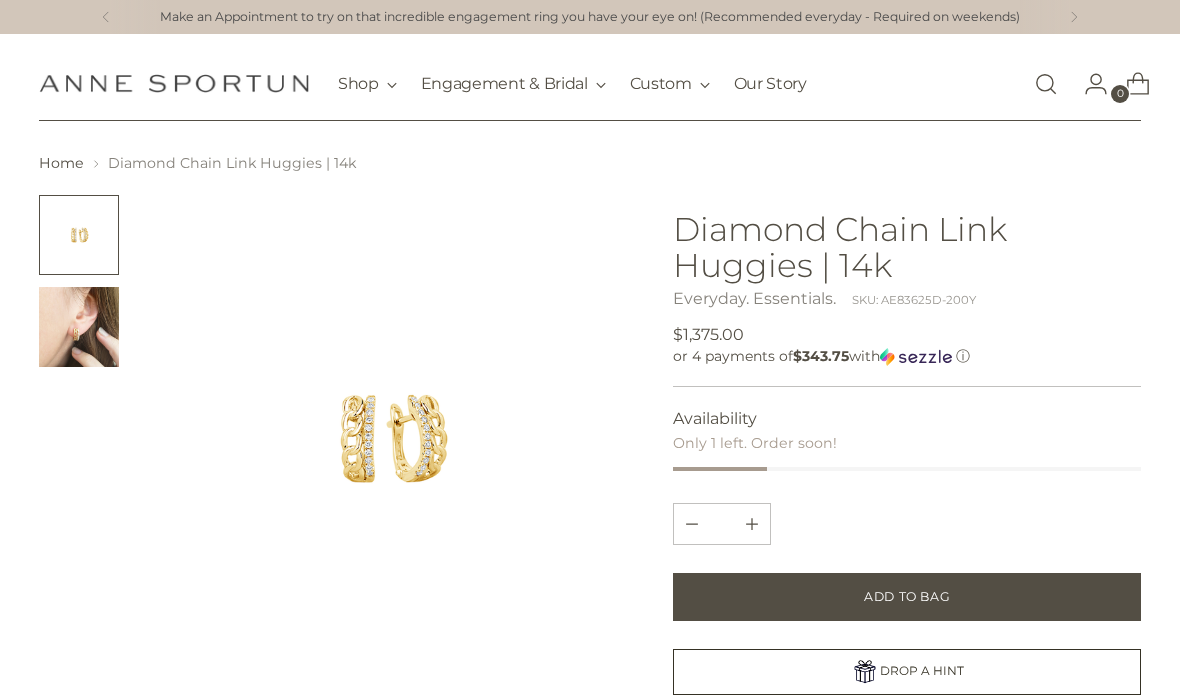 click at bounding box center (1046, 84) 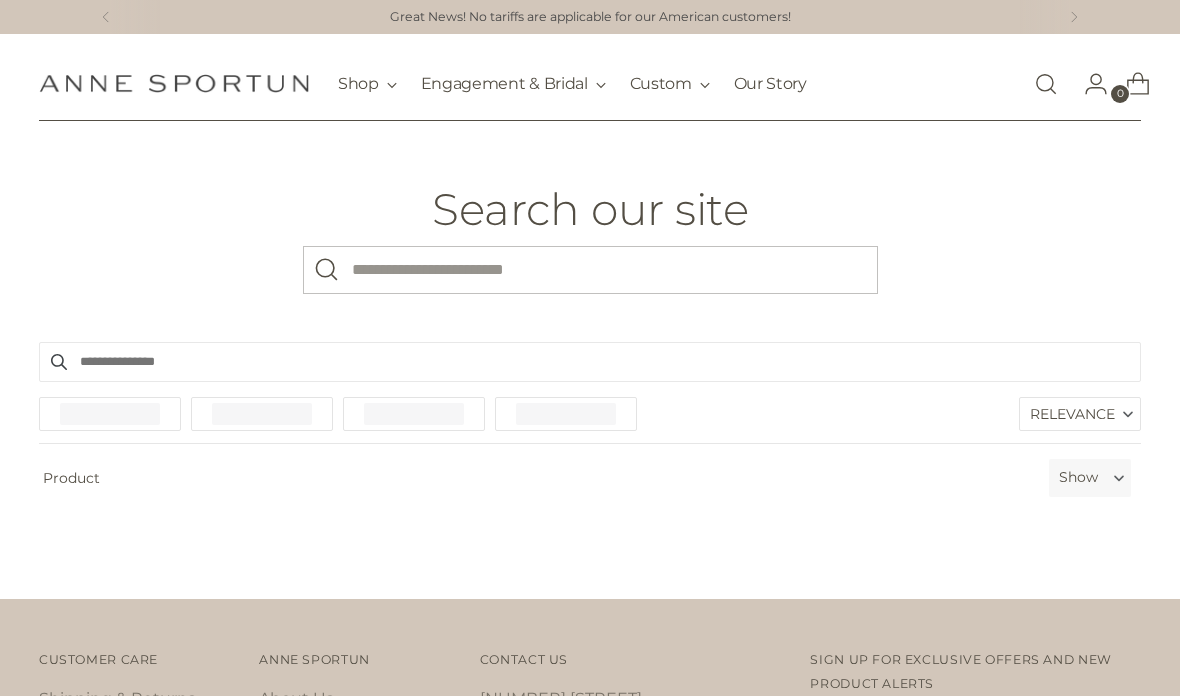 scroll, scrollTop: 0, scrollLeft: 0, axis: both 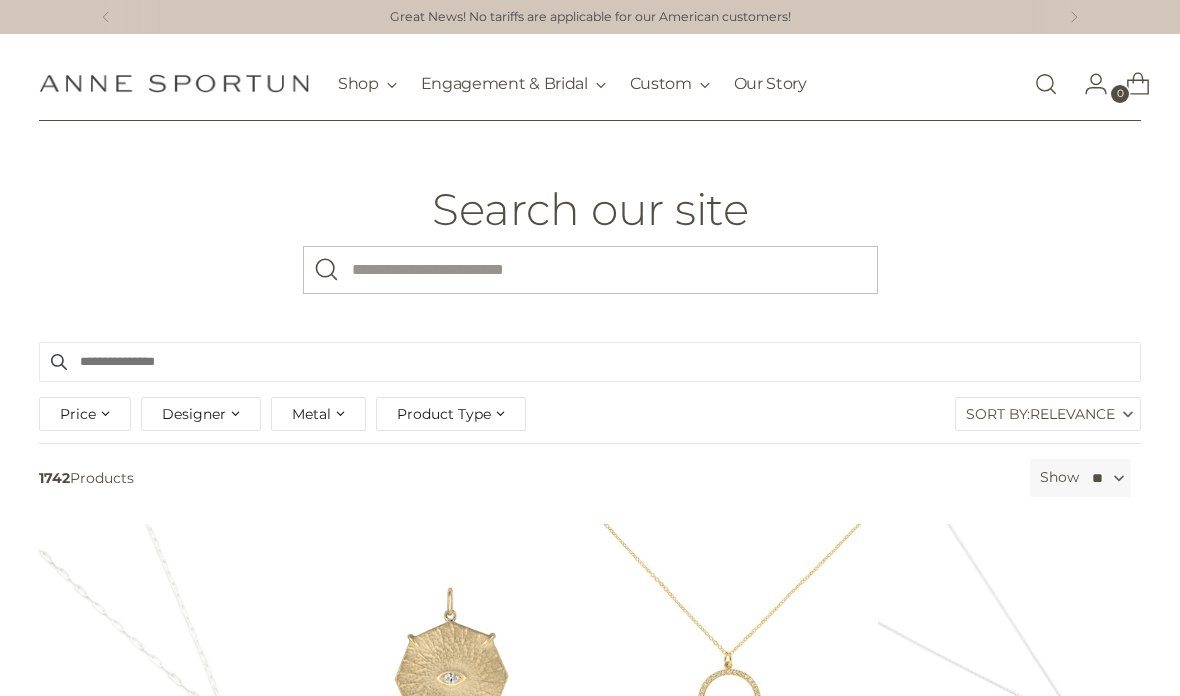click on "What are you looking for?" at bounding box center [590, 270] 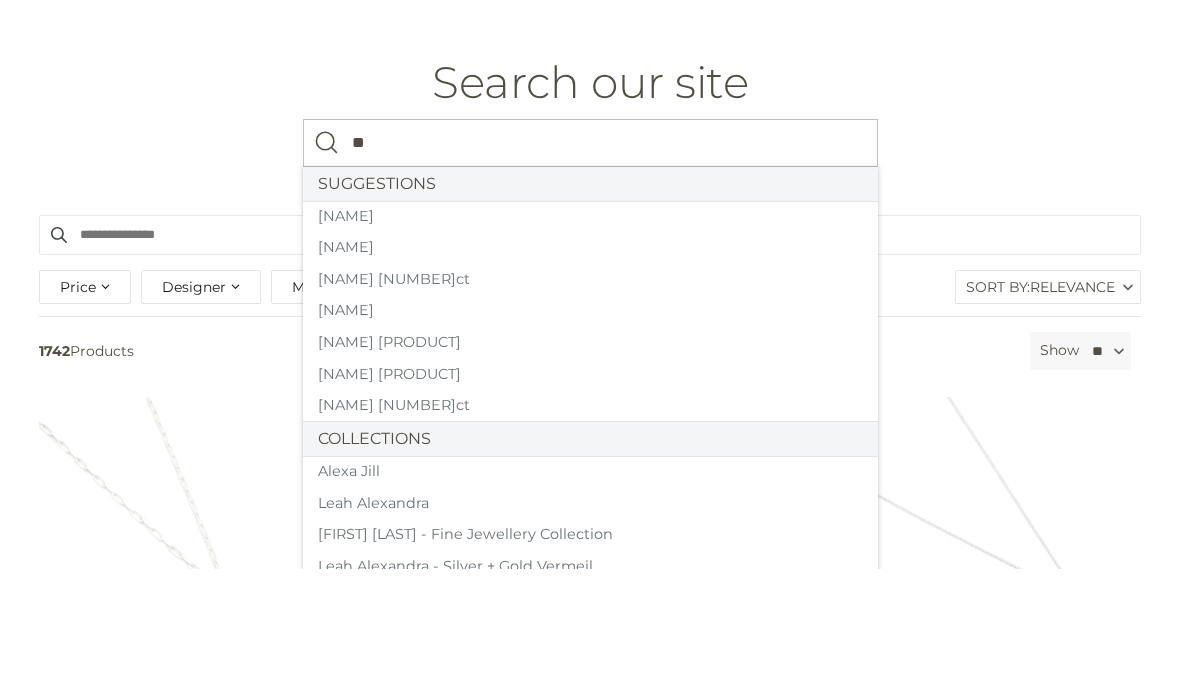 type on "*" 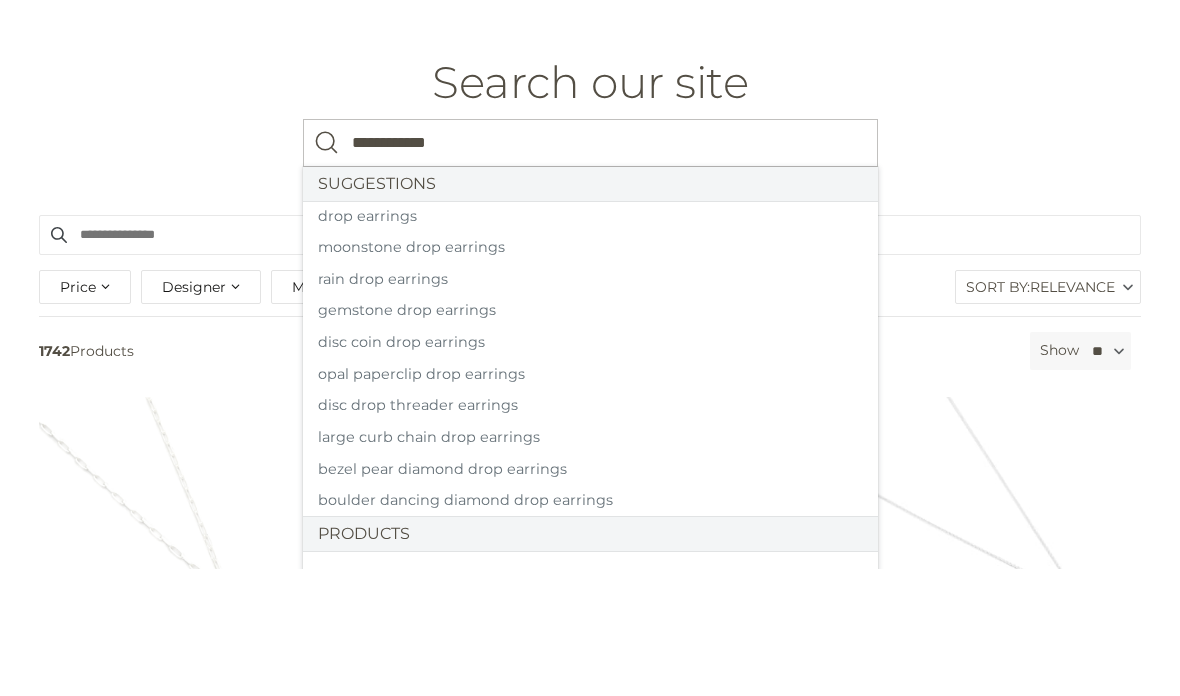 type on "**********" 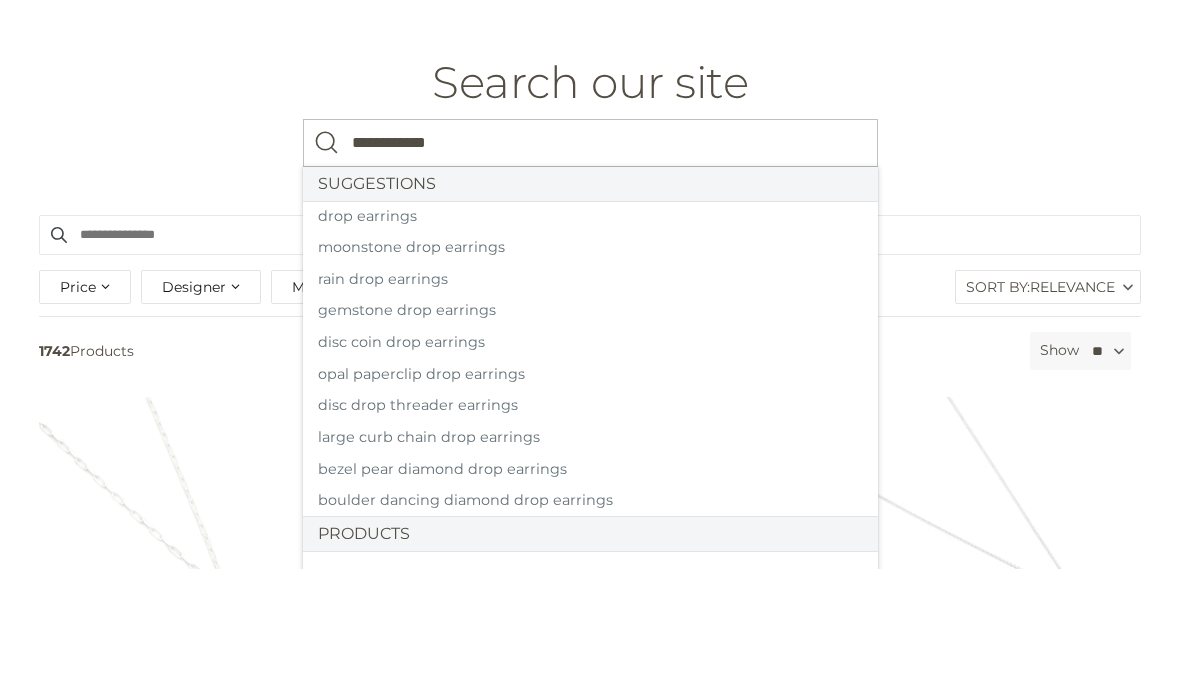 click at bounding box center (327, 270) 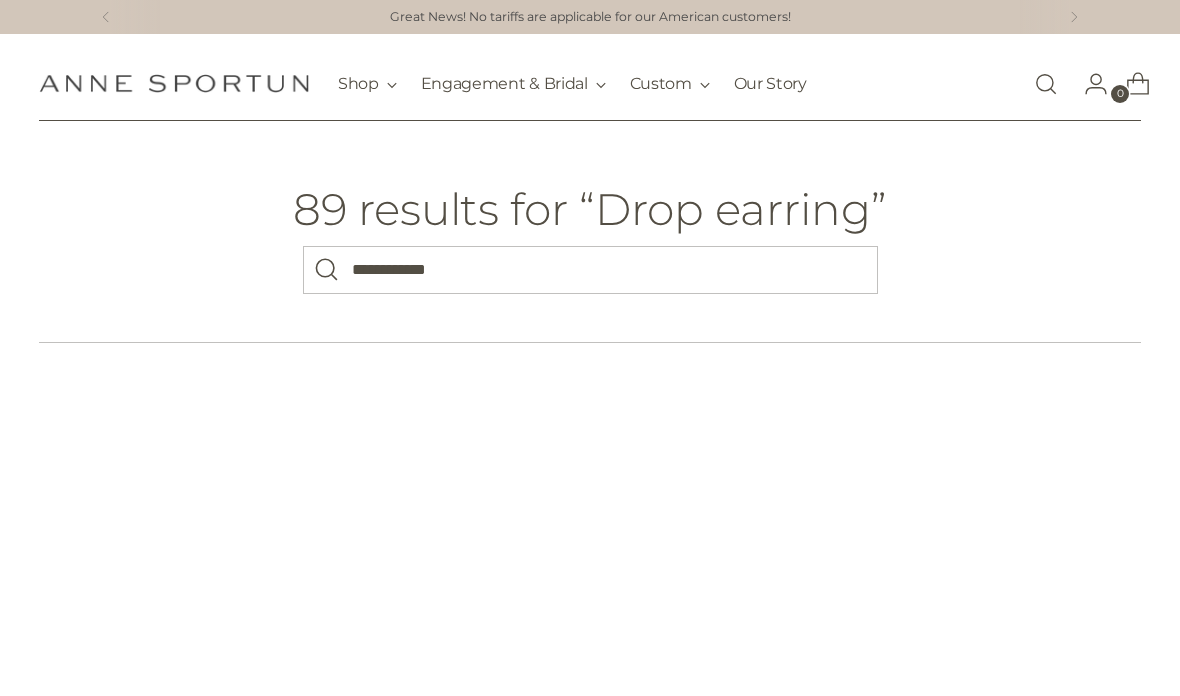 scroll, scrollTop: 0, scrollLeft: 0, axis: both 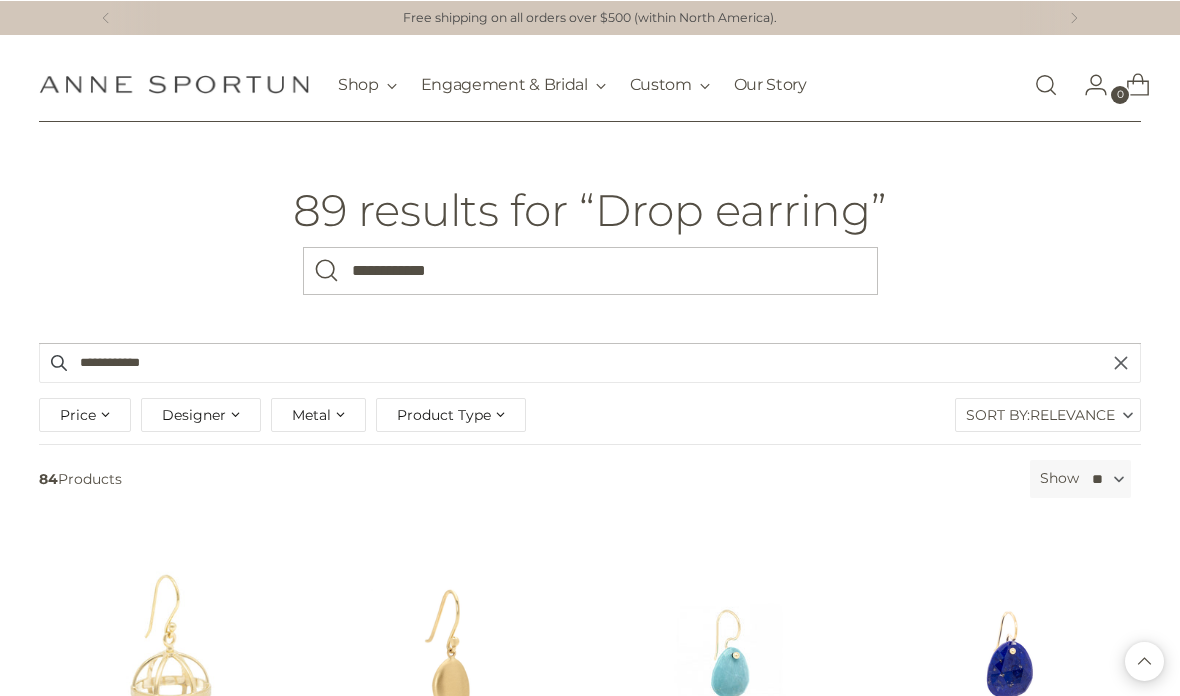 click on "**********" at bounding box center [590, 270] 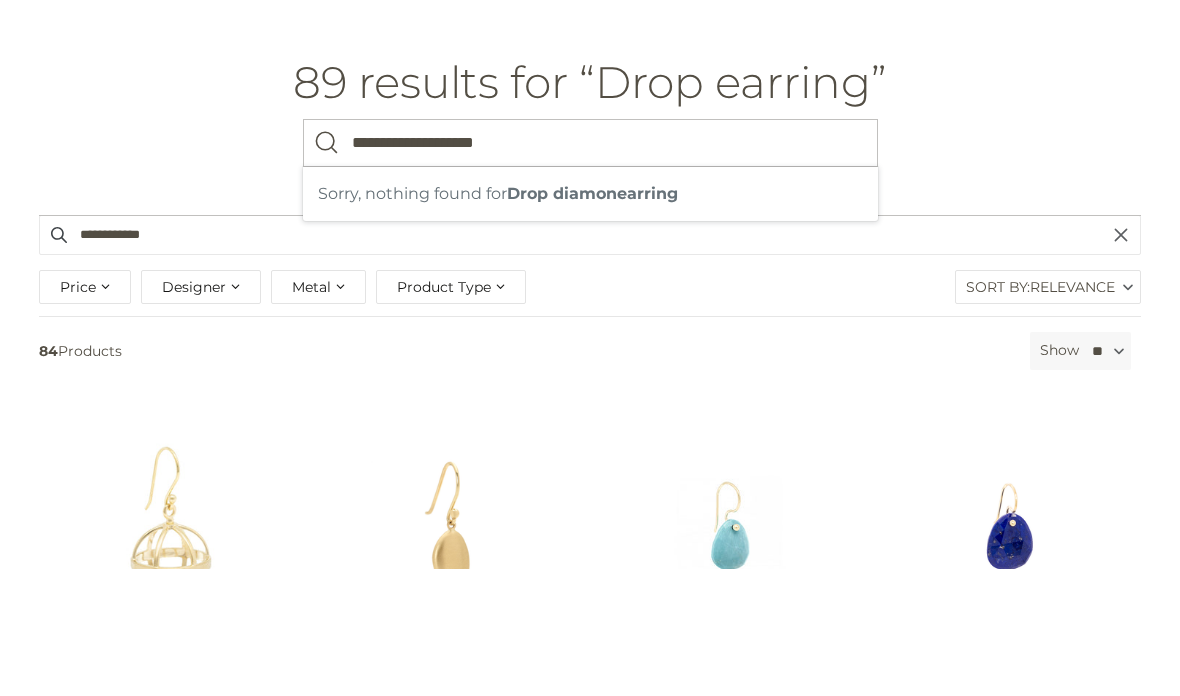type on "**********" 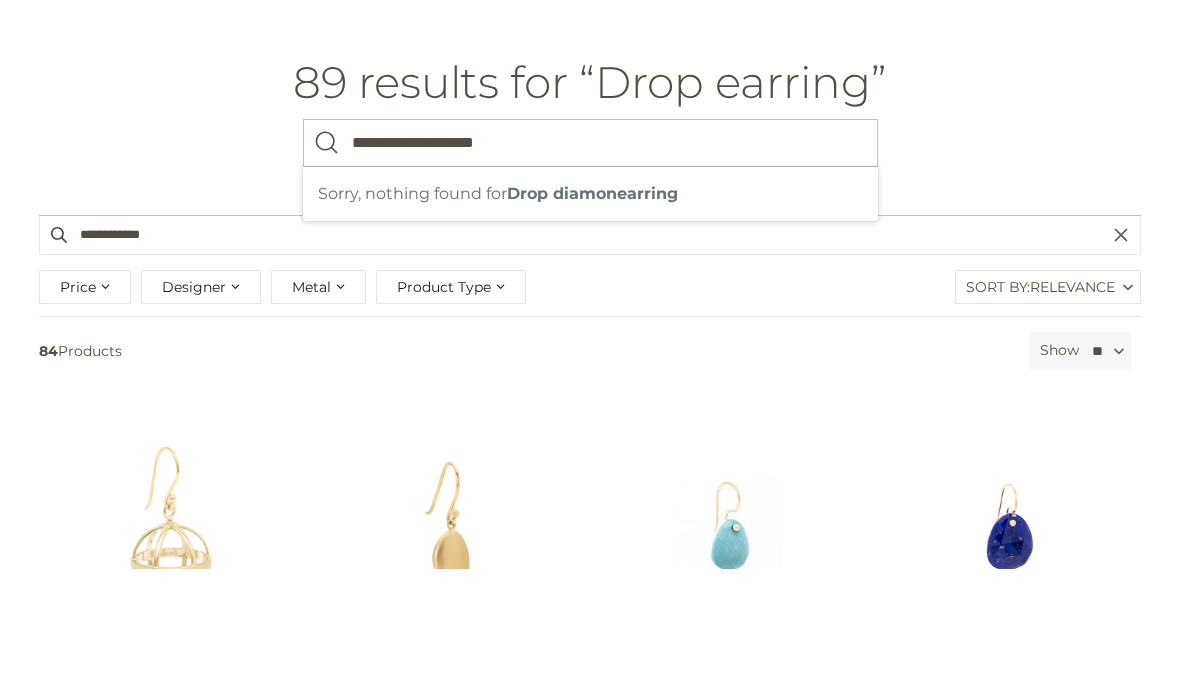 click at bounding box center (327, 270) 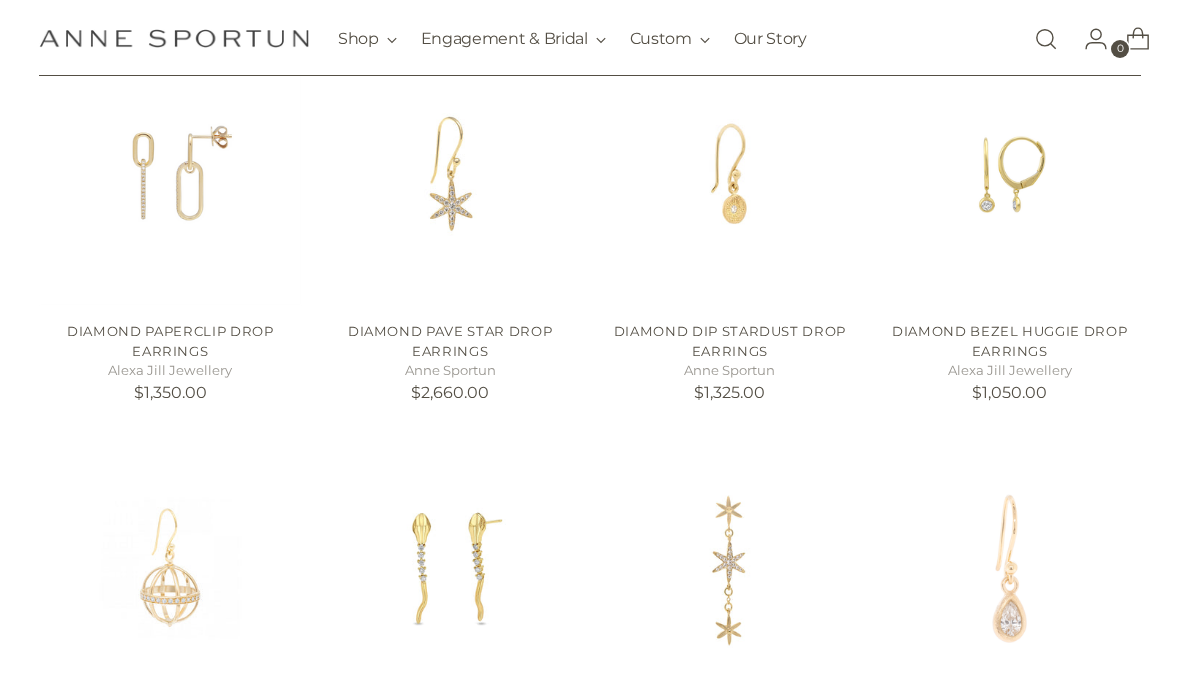 scroll, scrollTop: 529, scrollLeft: 0, axis: vertical 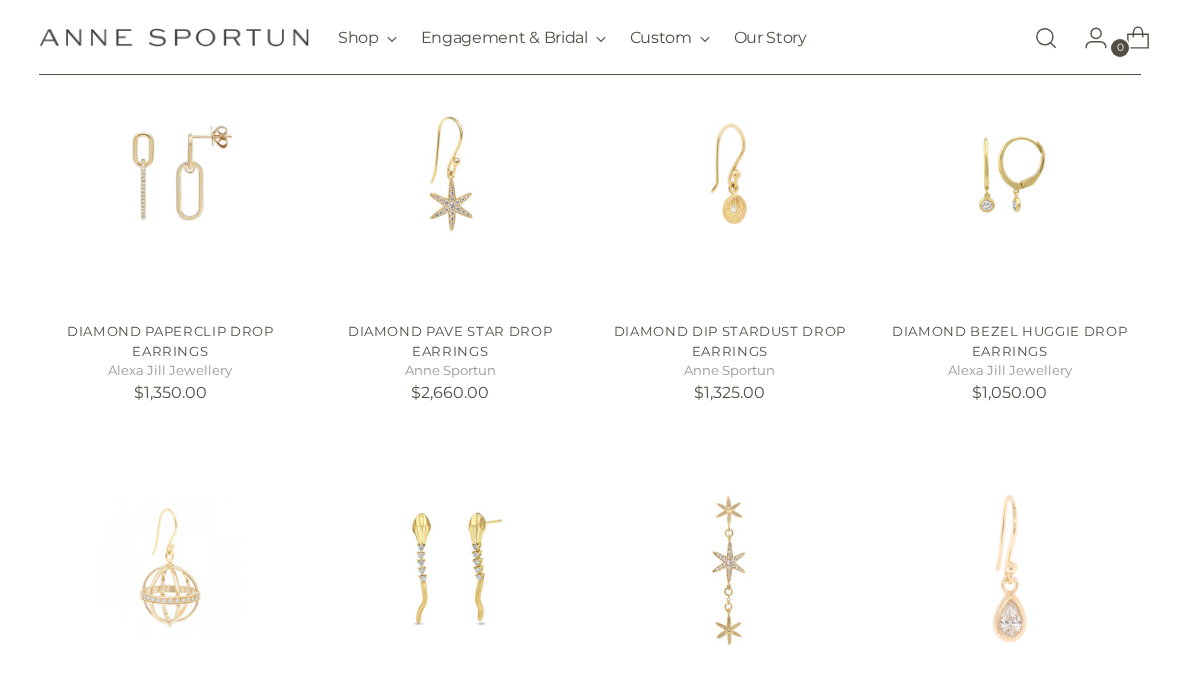 click at bounding box center [1009, 174] 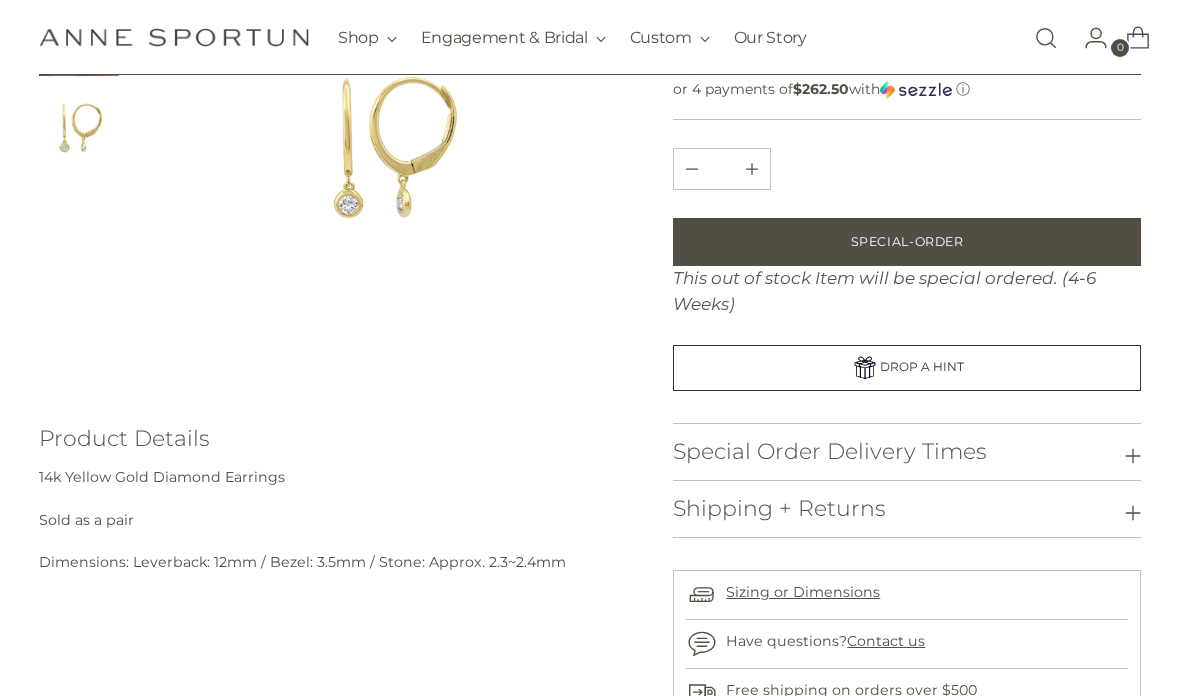 scroll, scrollTop: 371, scrollLeft: 0, axis: vertical 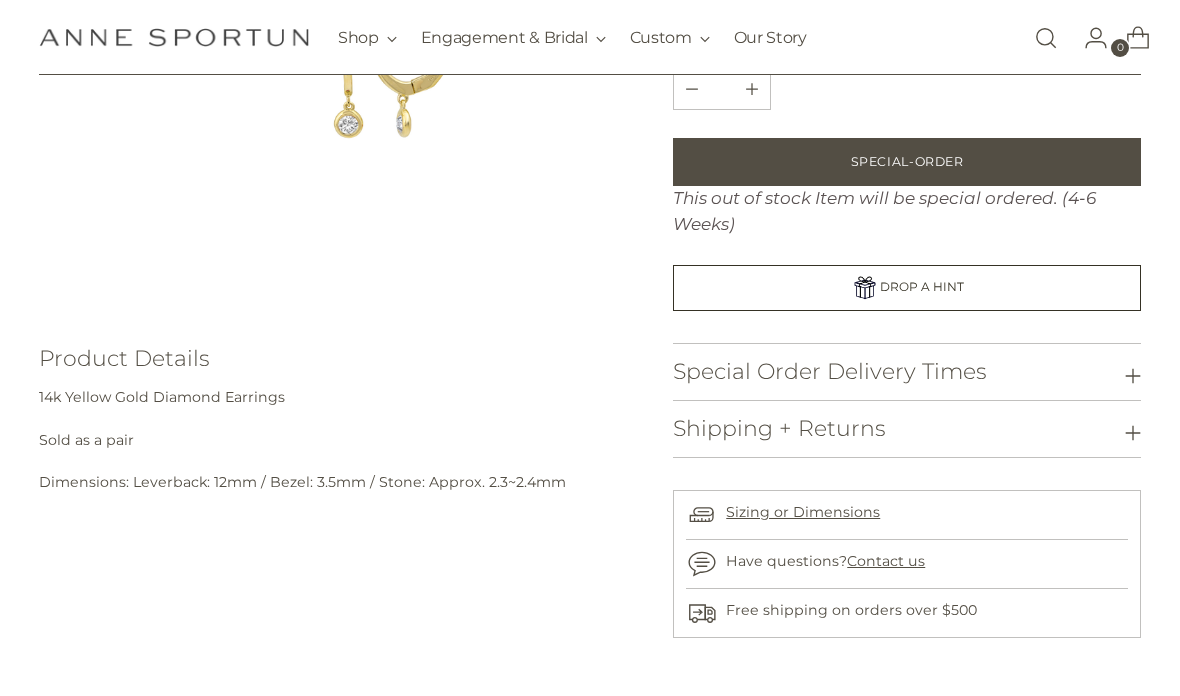 click at bounding box center [1046, 38] 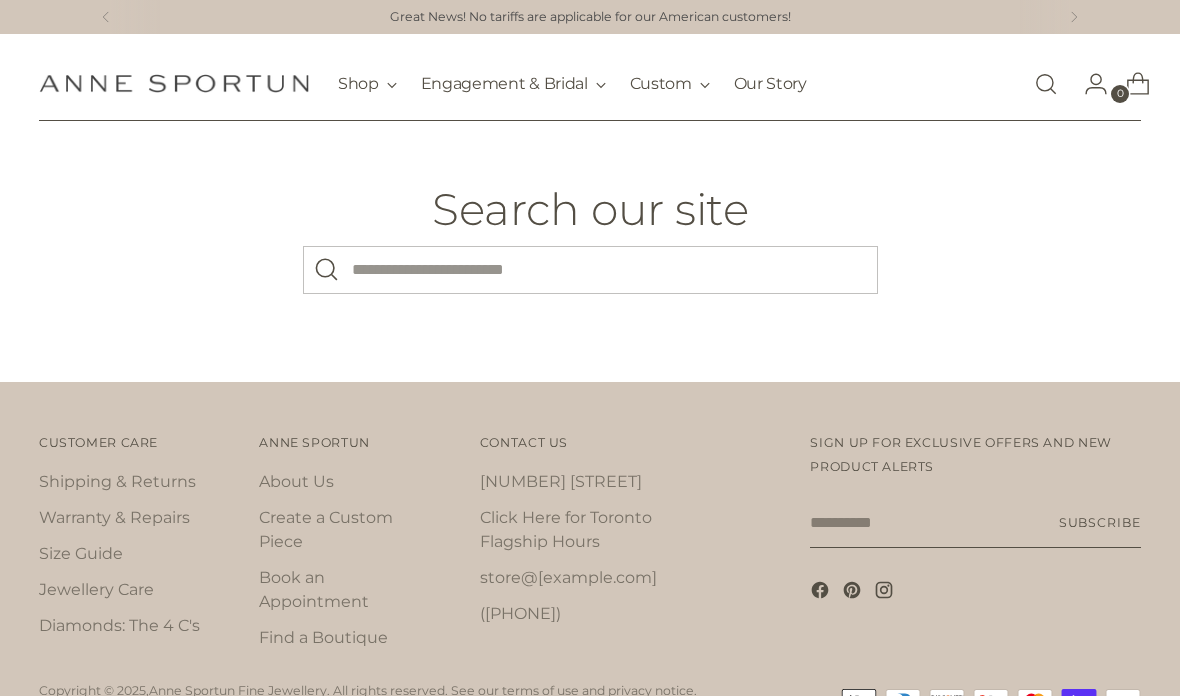 scroll, scrollTop: 0, scrollLeft: 0, axis: both 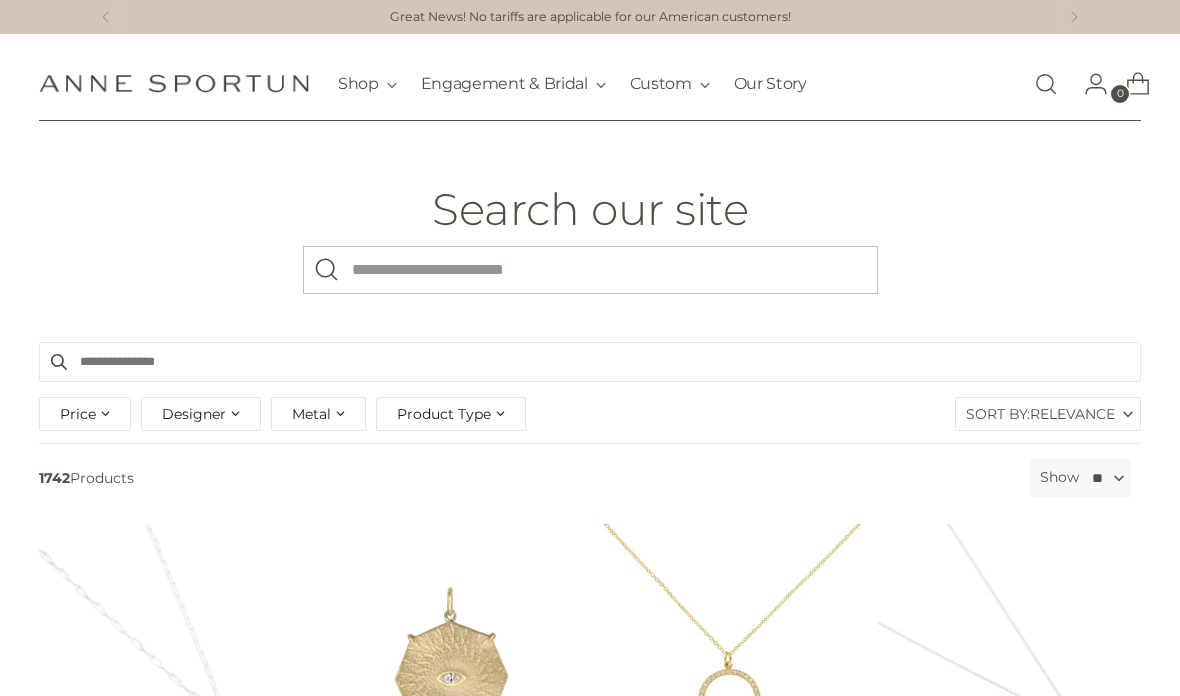 click on "What are you looking for?" at bounding box center (590, 270) 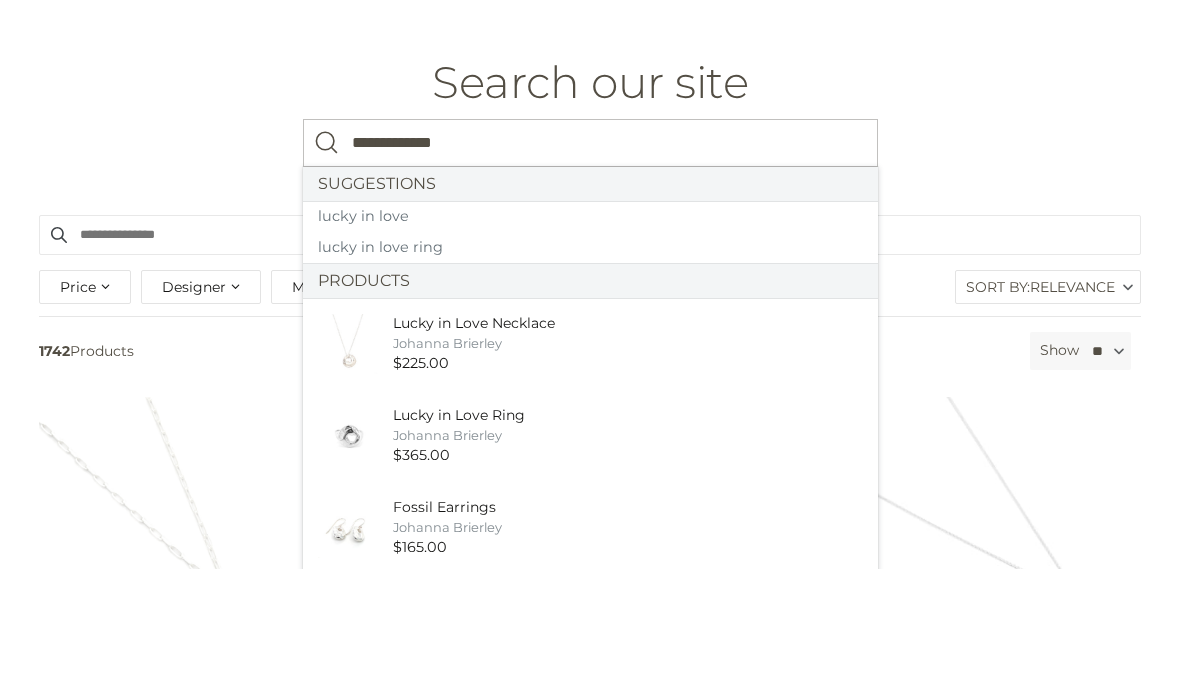 type on "**********" 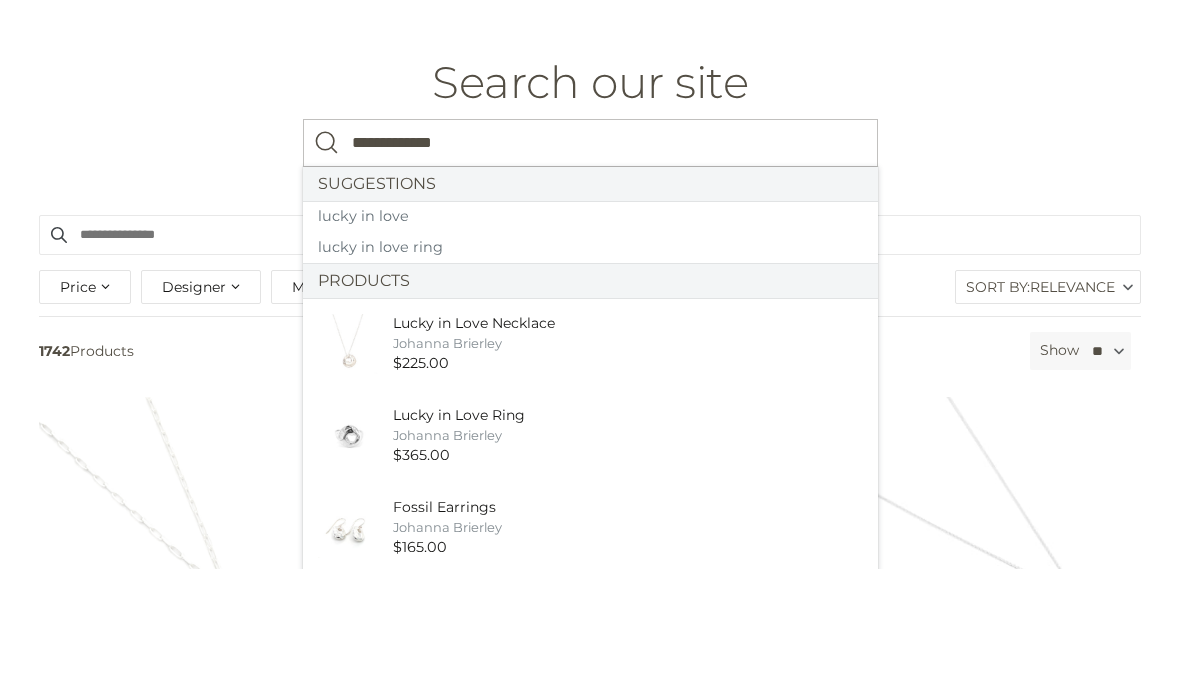 click at bounding box center [327, 270] 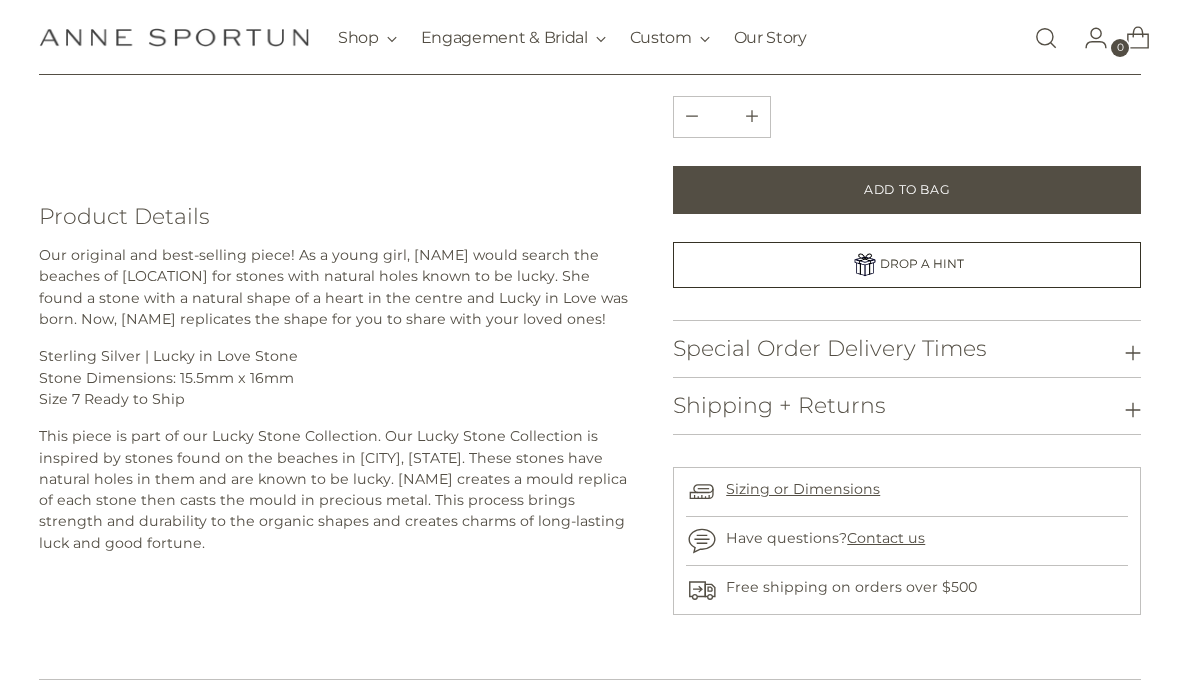 scroll, scrollTop: 593, scrollLeft: 0, axis: vertical 